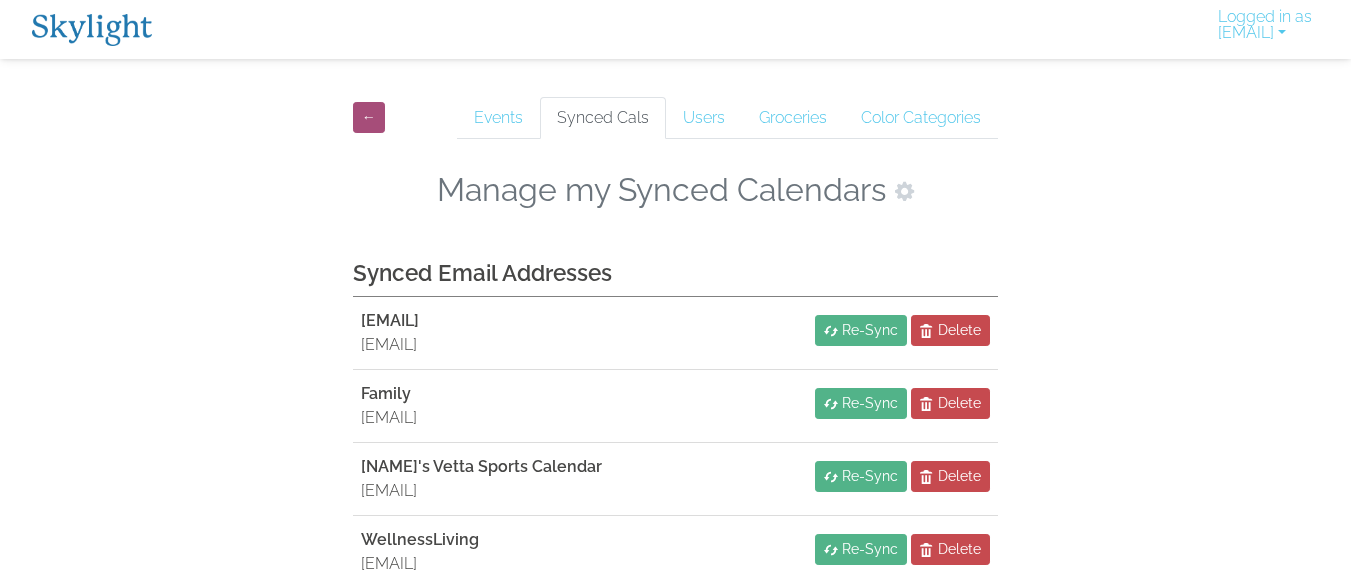 scroll, scrollTop: 0, scrollLeft: 0, axis: both 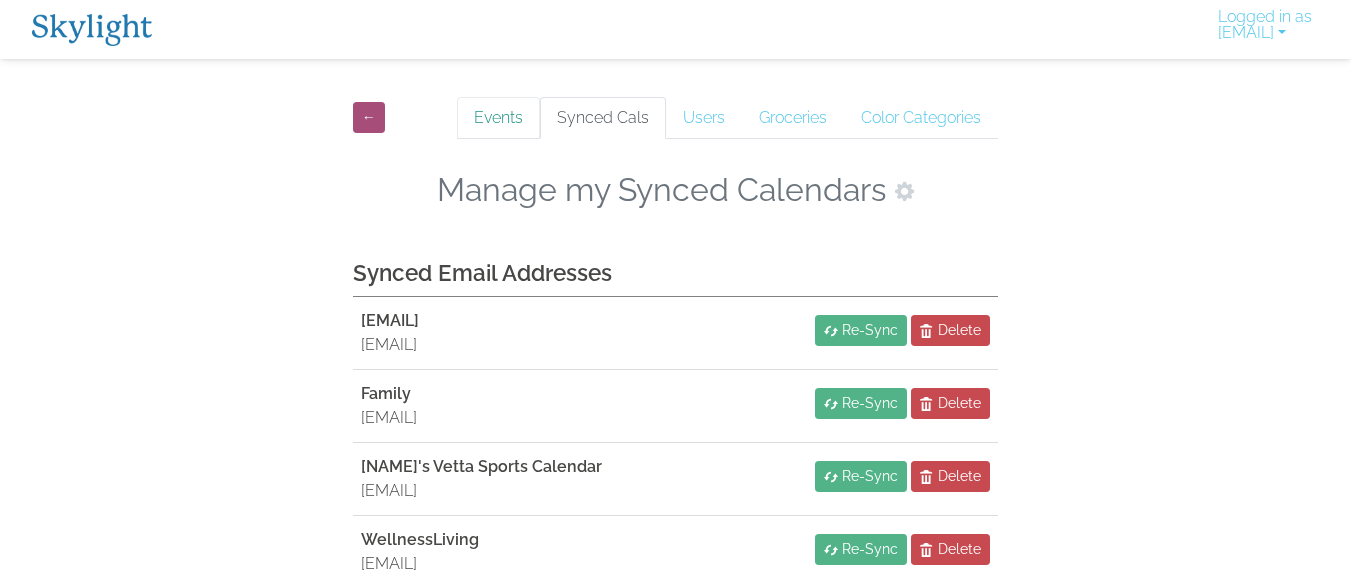click on "Events" at bounding box center [498, 118] 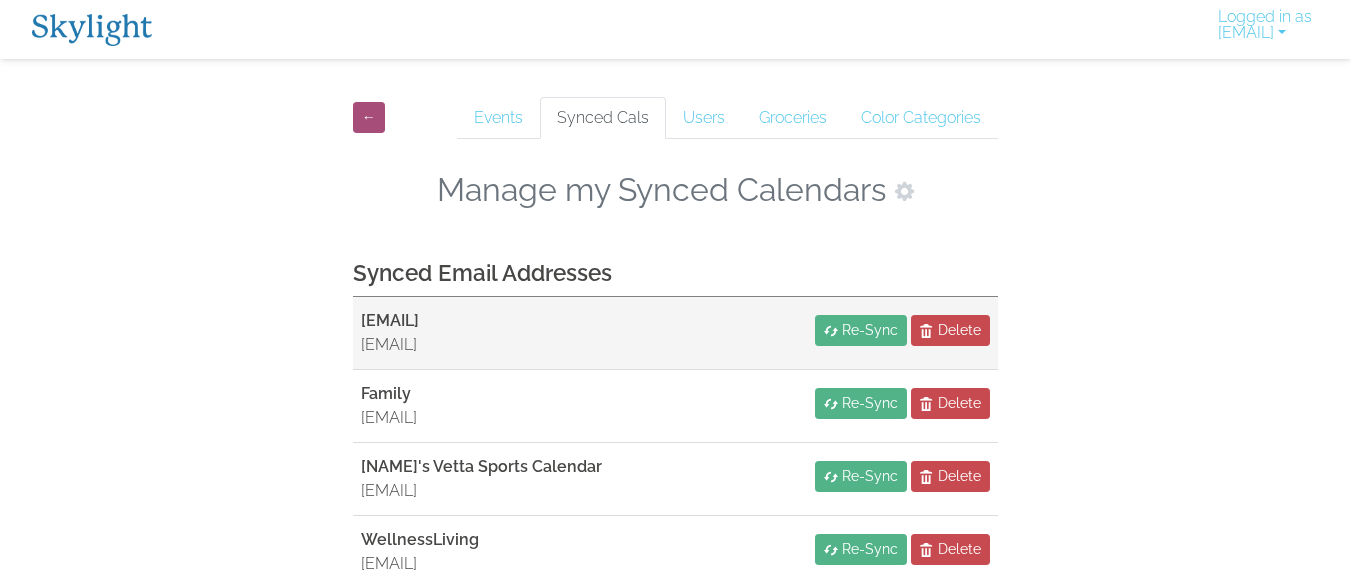 scroll, scrollTop: 100, scrollLeft: 0, axis: vertical 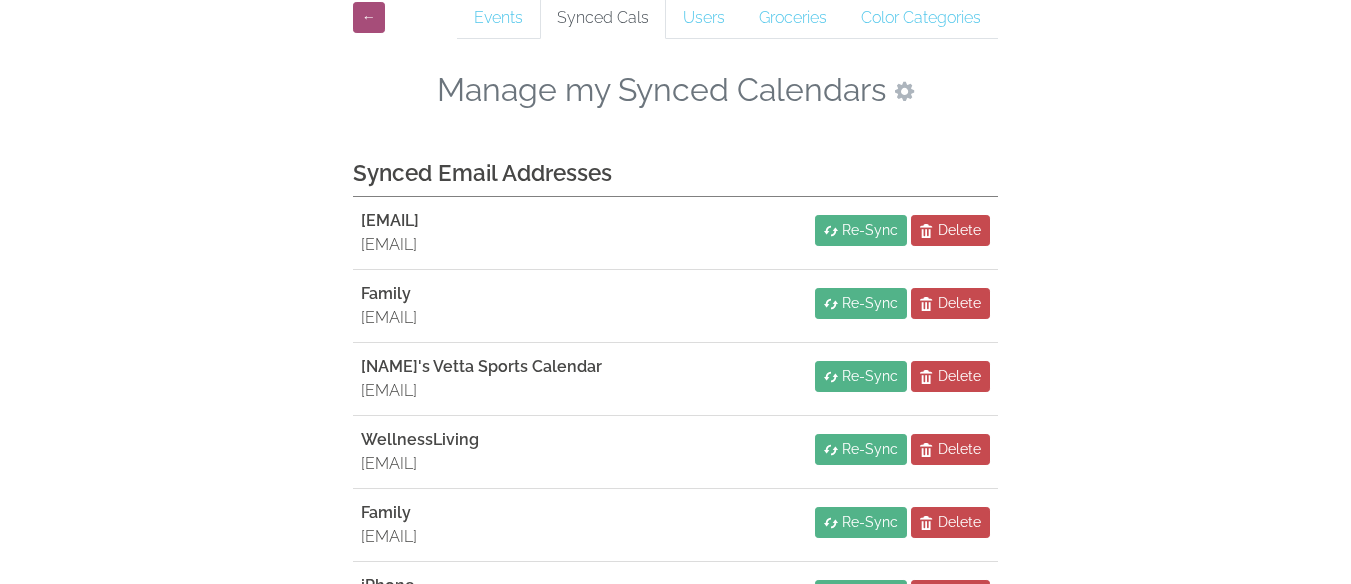 click at bounding box center [904, 91] 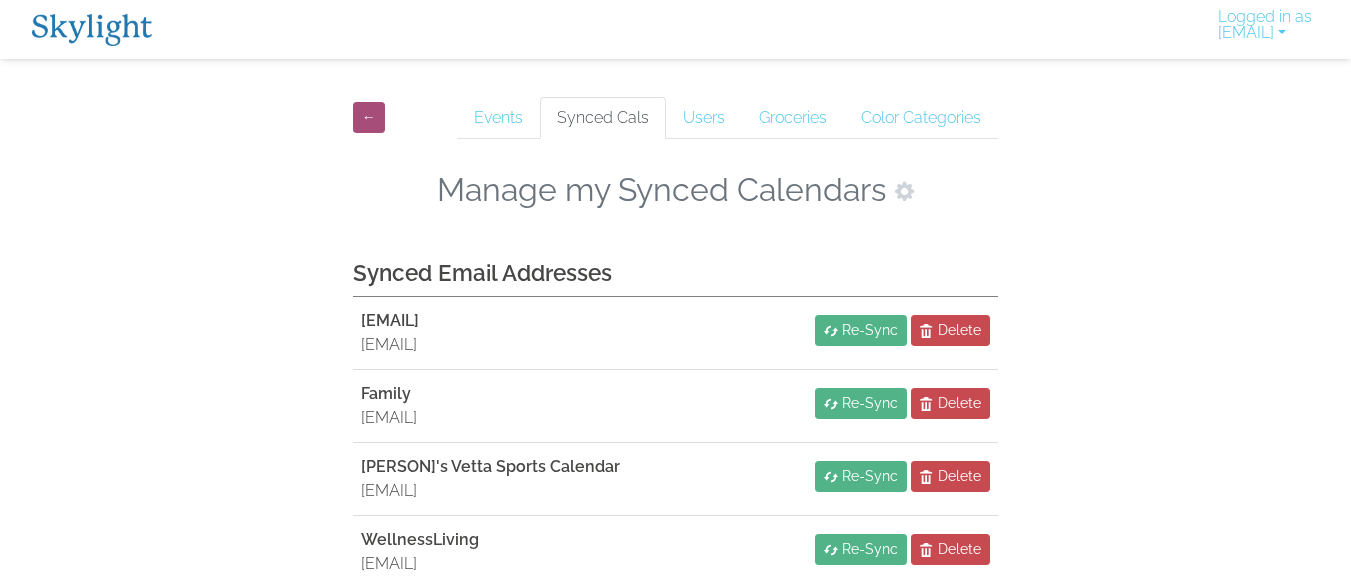 scroll, scrollTop: 1022, scrollLeft: 0, axis: vertical 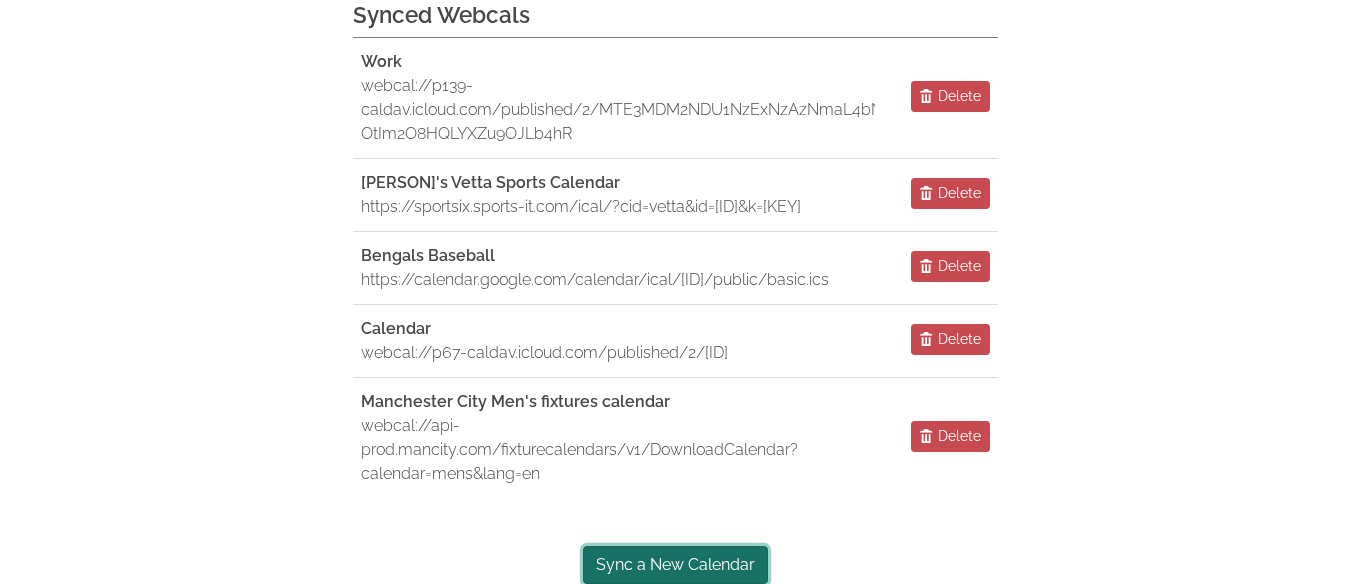 click on "Sync a New Calendar" at bounding box center [675, 565] 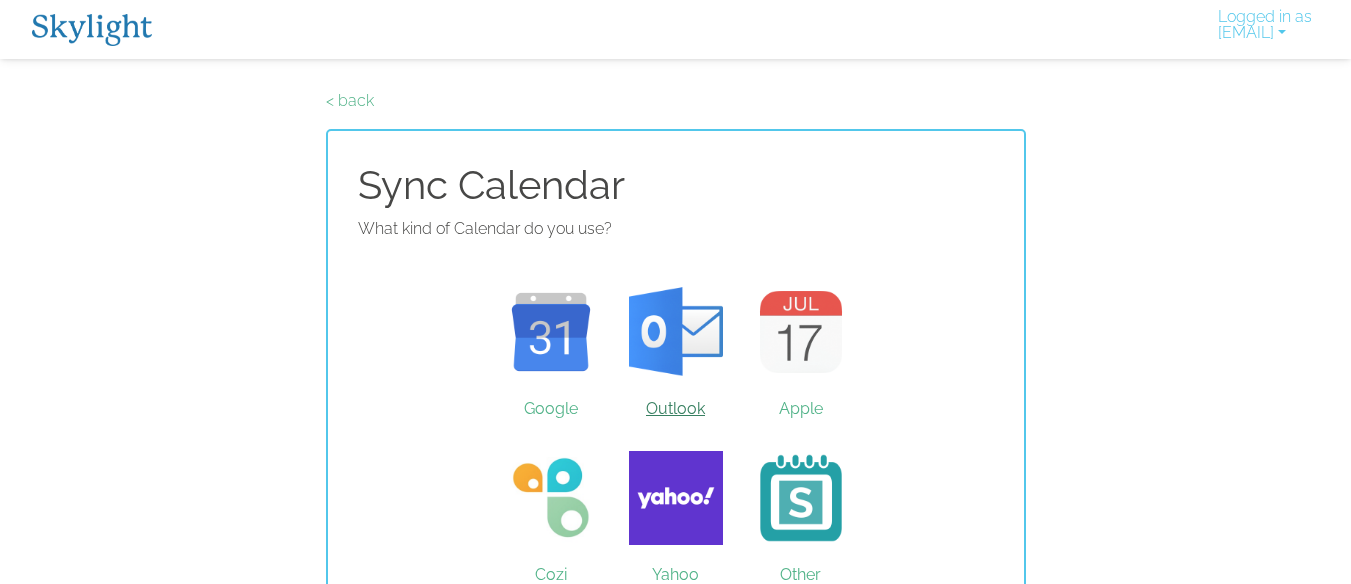 scroll, scrollTop: 37, scrollLeft: 0, axis: vertical 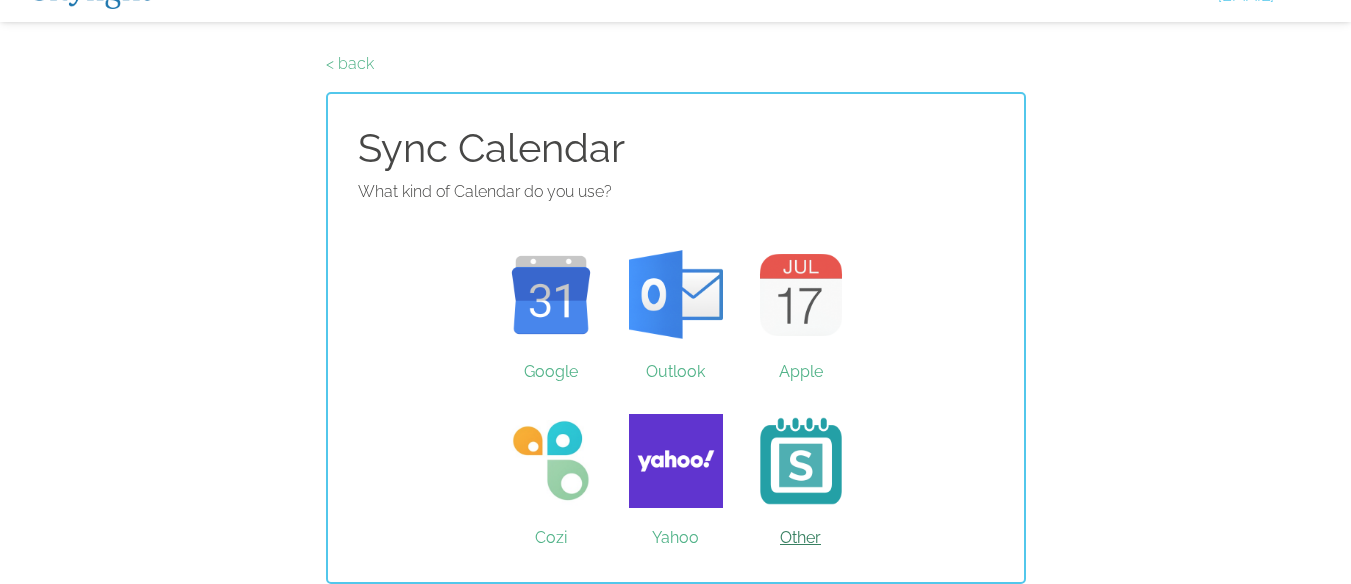 click on "Other" at bounding box center [800, 461] 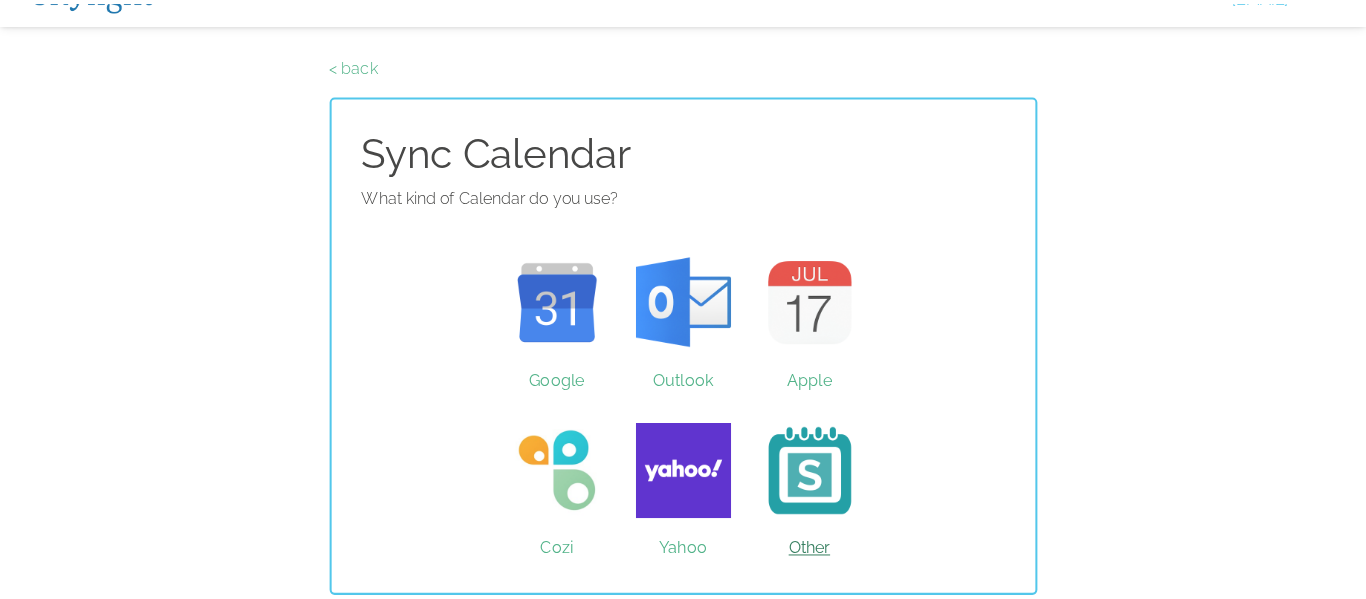 scroll, scrollTop: 0, scrollLeft: 0, axis: both 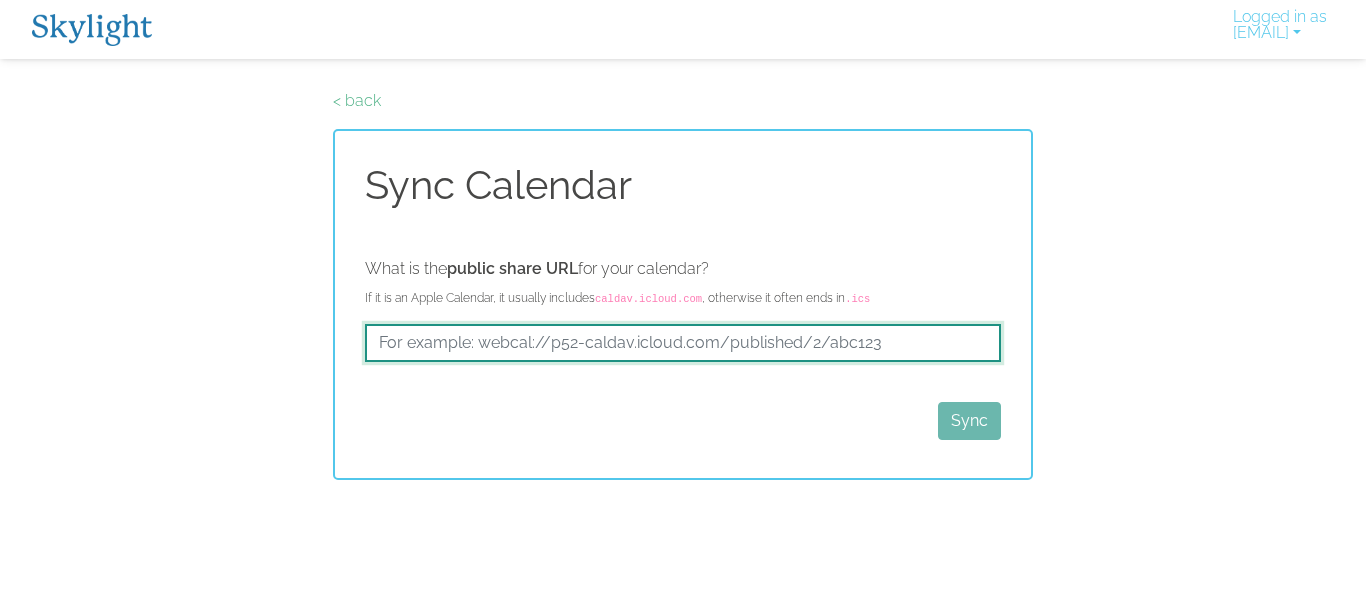 click at bounding box center (683, 343) 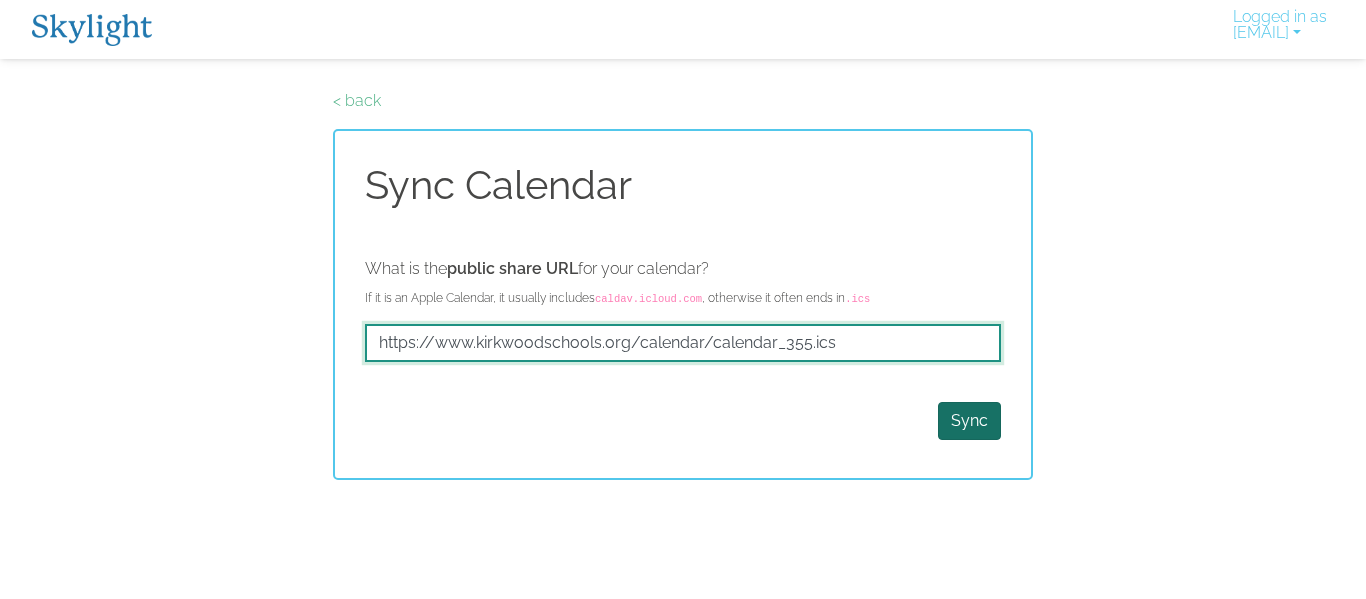 type on "https://www.kirkwoodschools.org/calendar/calendar_355.ics" 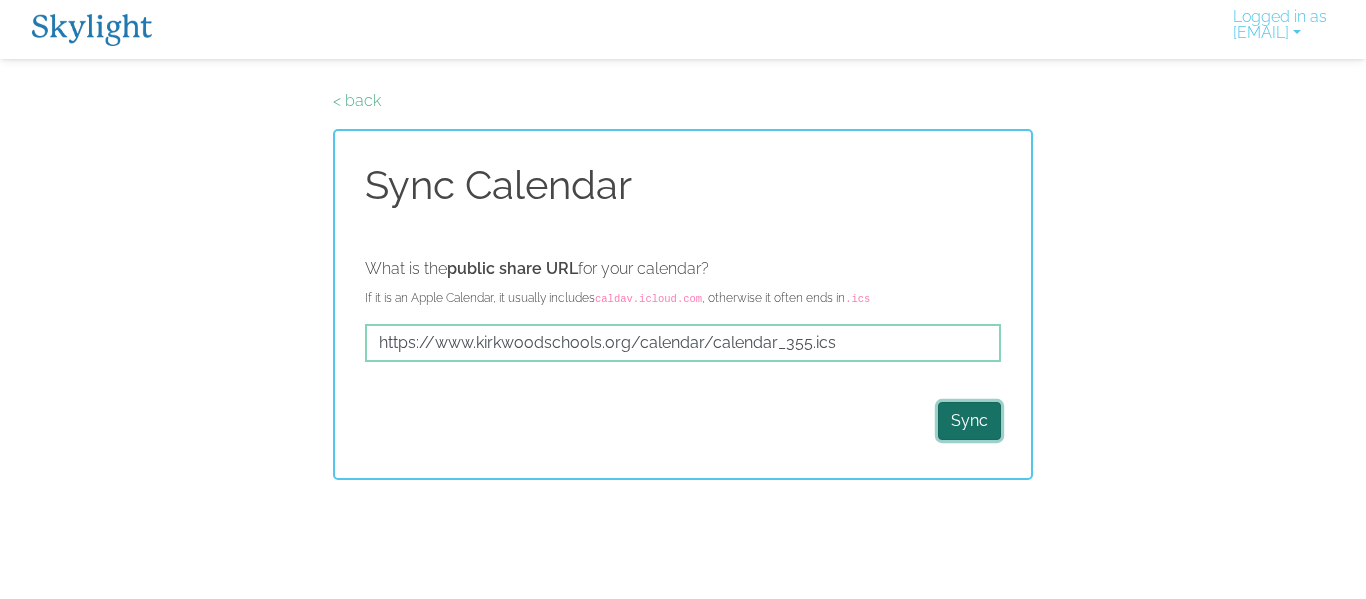 click on "Sync" at bounding box center (969, 421) 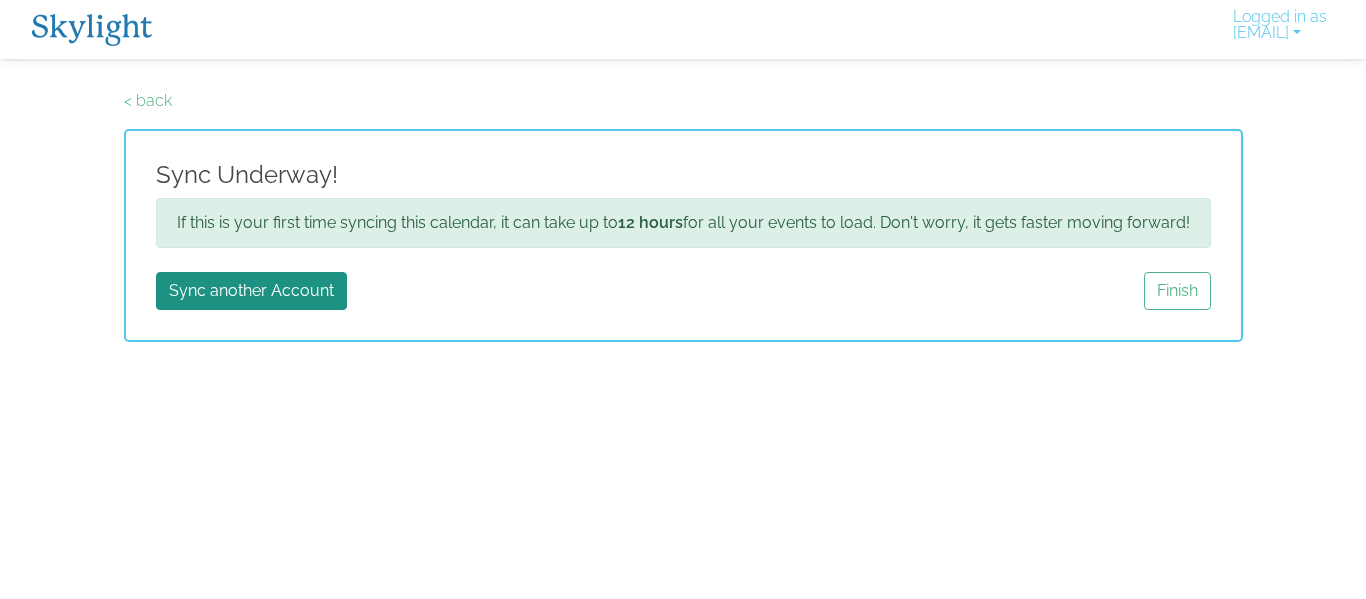 scroll, scrollTop: 0, scrollLeft: 0, axis: both 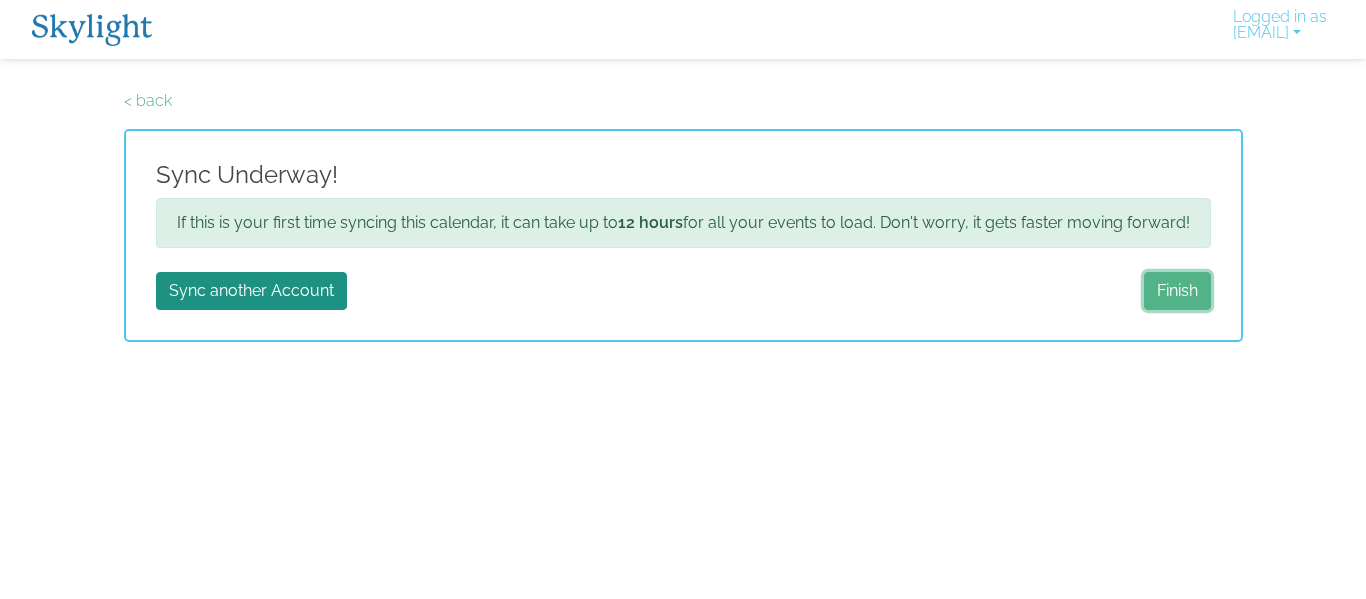 click on "Finish" at bounding box center (1177, 291) 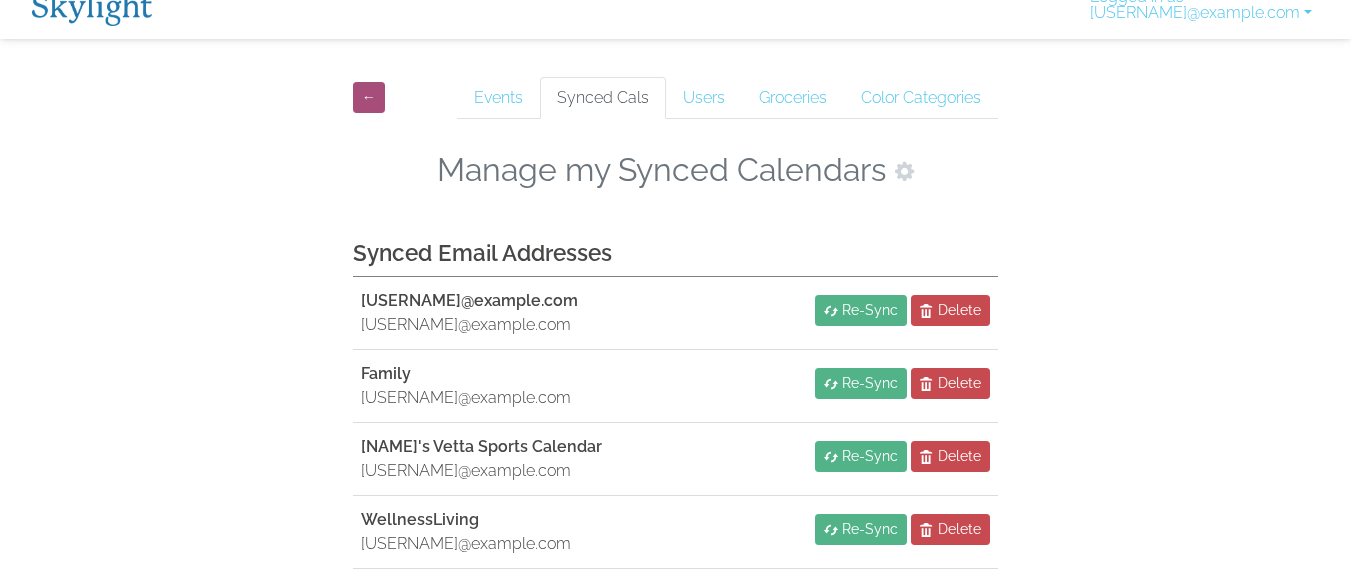 scroll, scrollTop: 0, scrollLeft: 0, axis: both 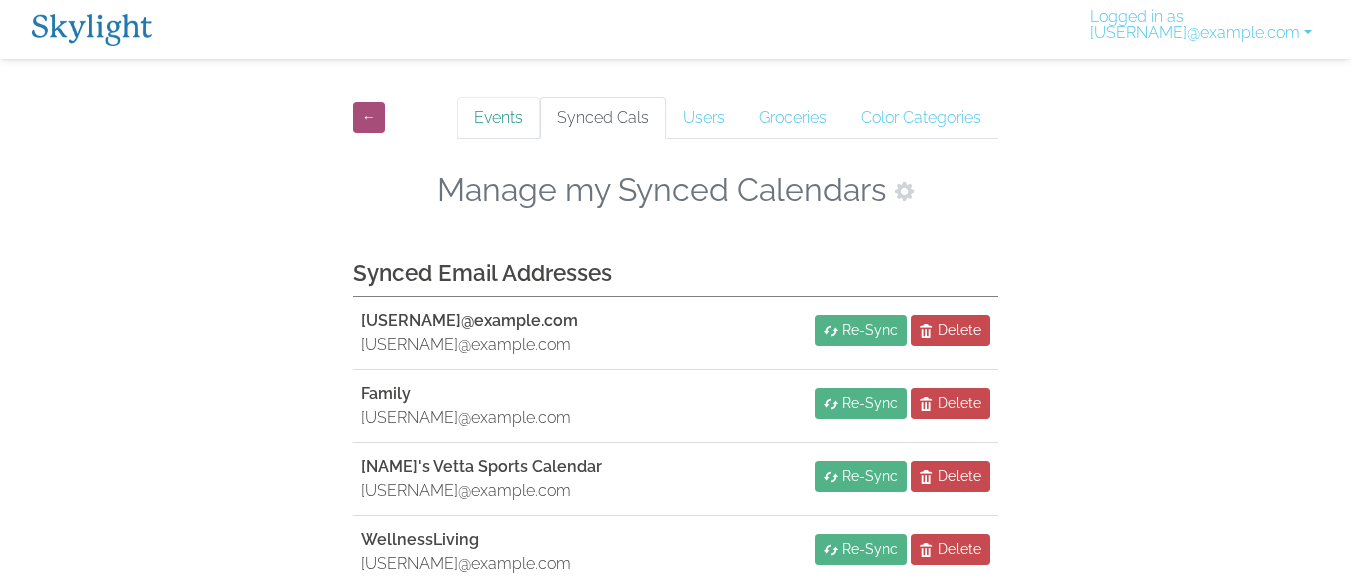 click on "Events" at bounding box center [498, 118] 